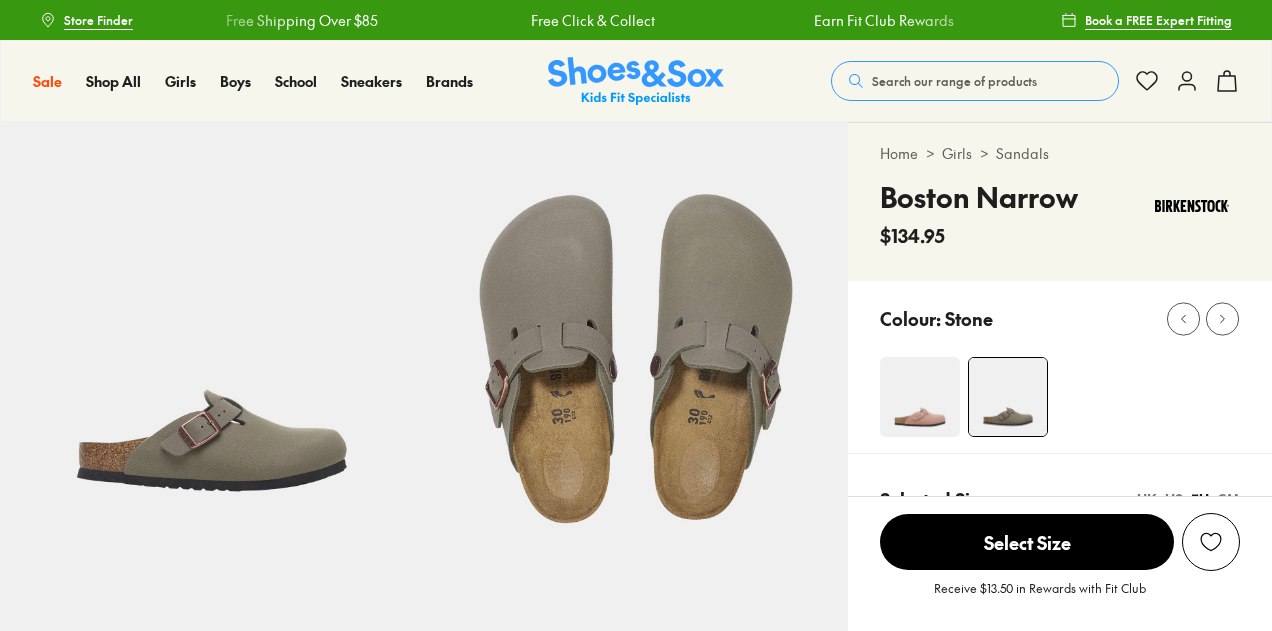 scroll, scrollTop: 1, scrollLeft: 0, axis: vertical 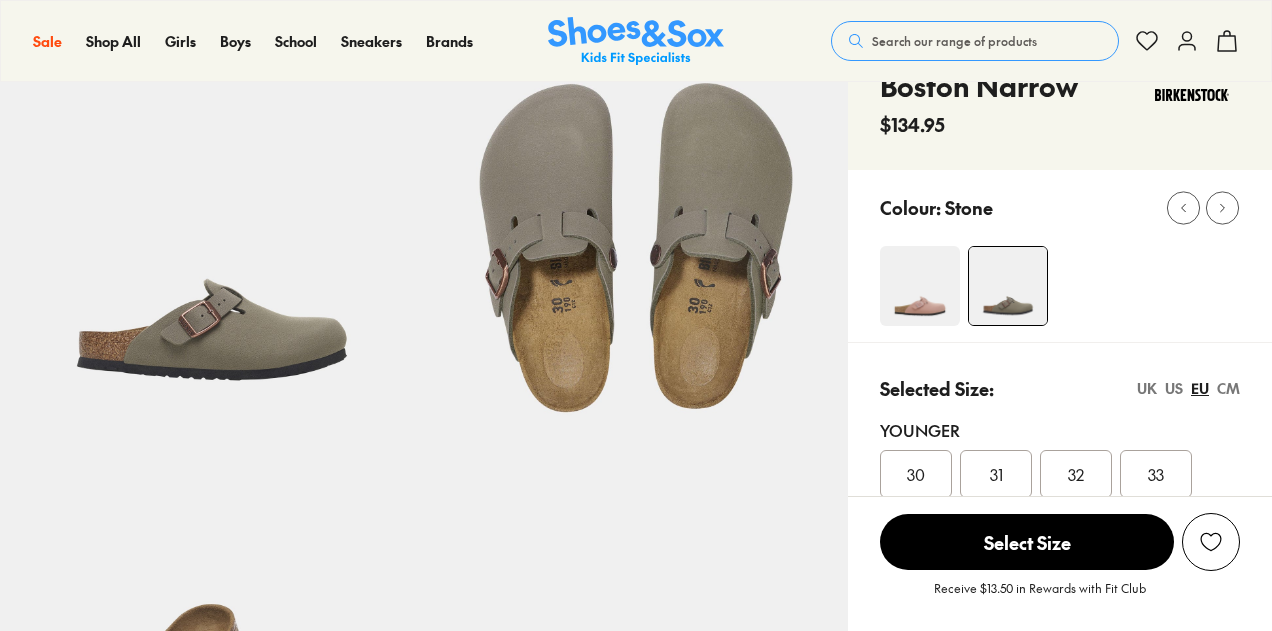 select on "*" 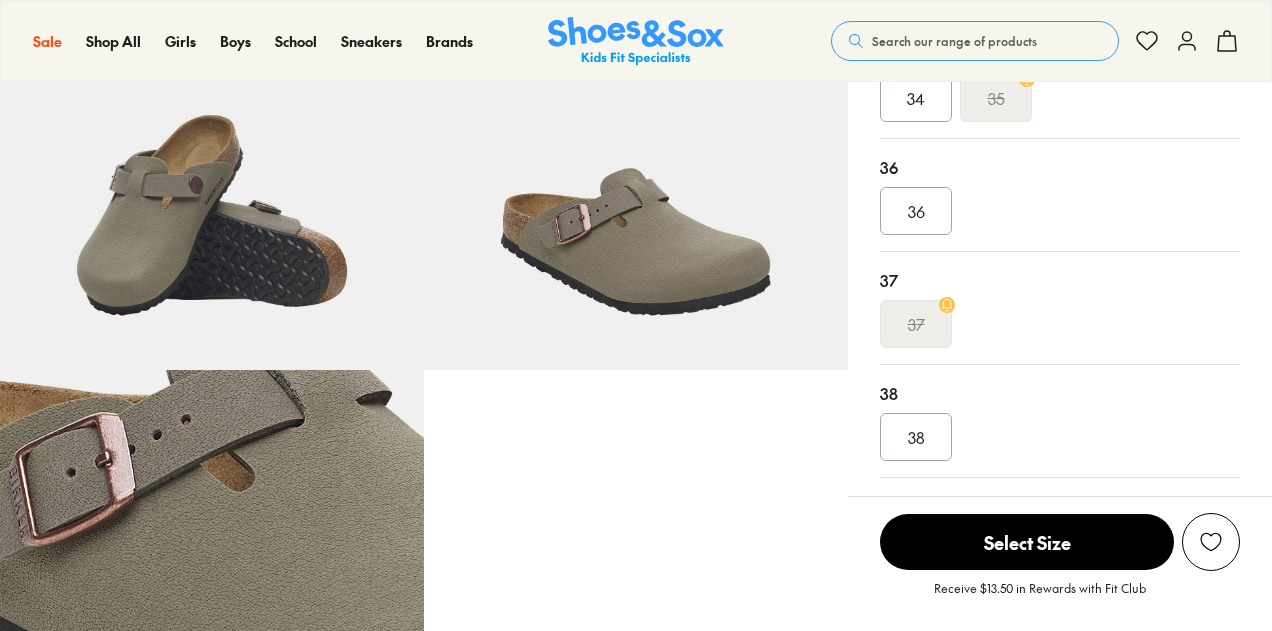 scroll, scrollTop: 700, scrollLeft: 0, axis: vertical 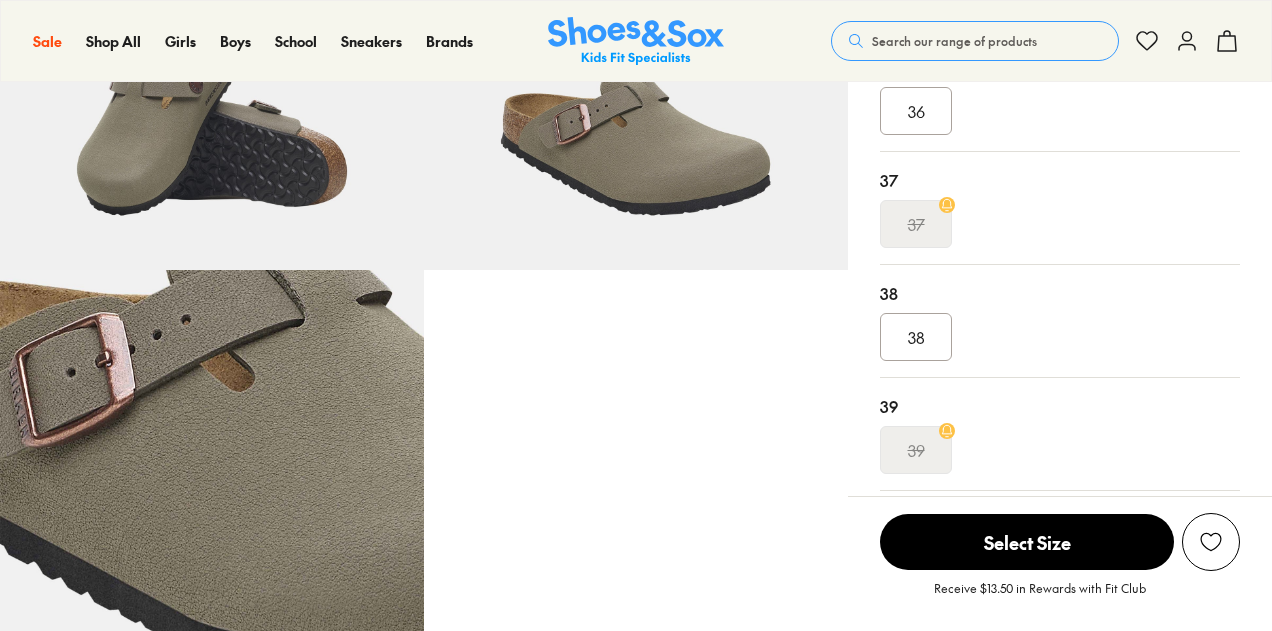 click on "38" at bounding box center [916, 337] 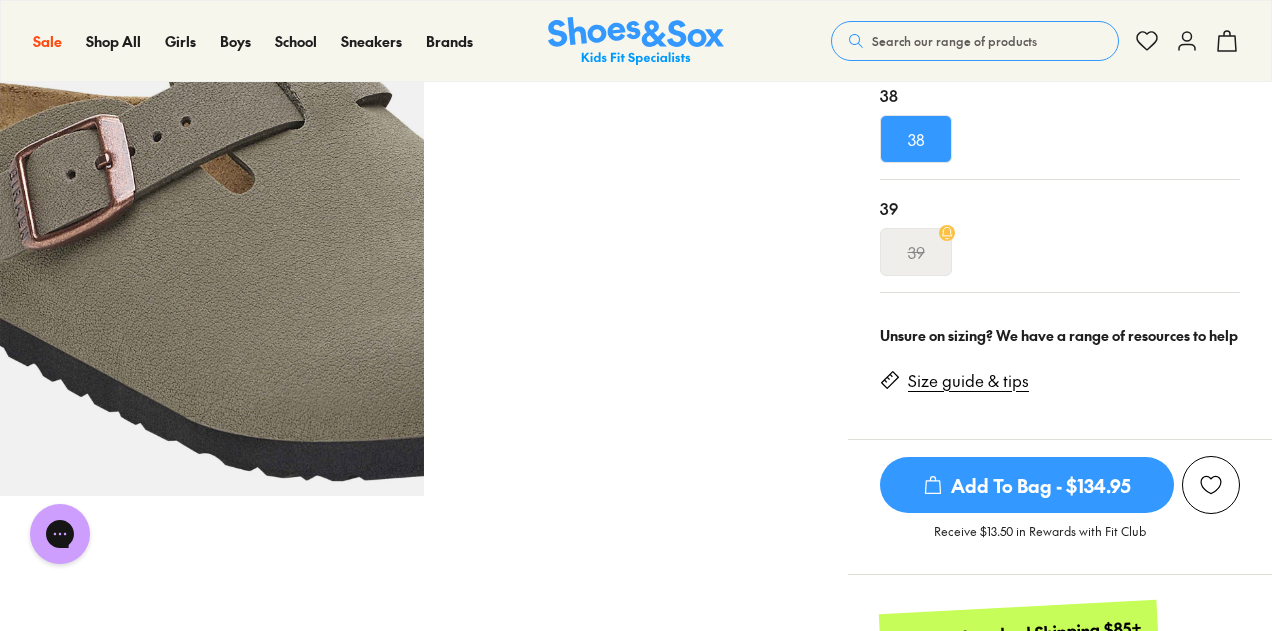 scroll, scrollTop: 800, scrollLeft: 0, axis: vertical 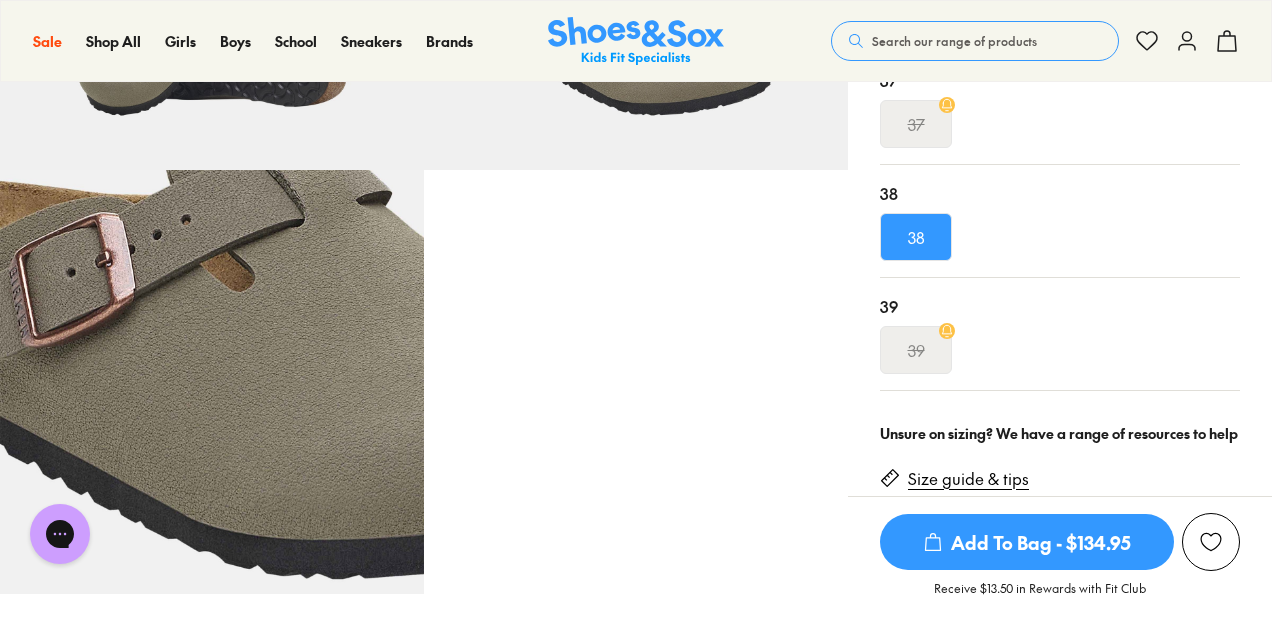 click on "Add To Bag - $134.95" at bounding box center [1027, 542] 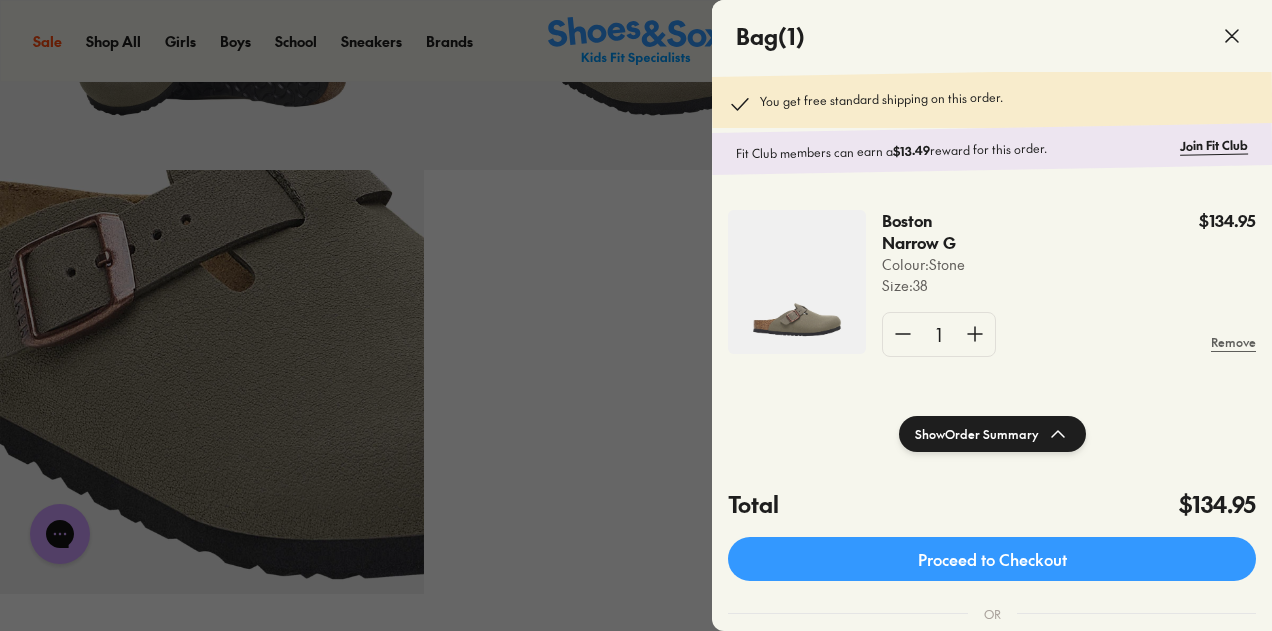 click 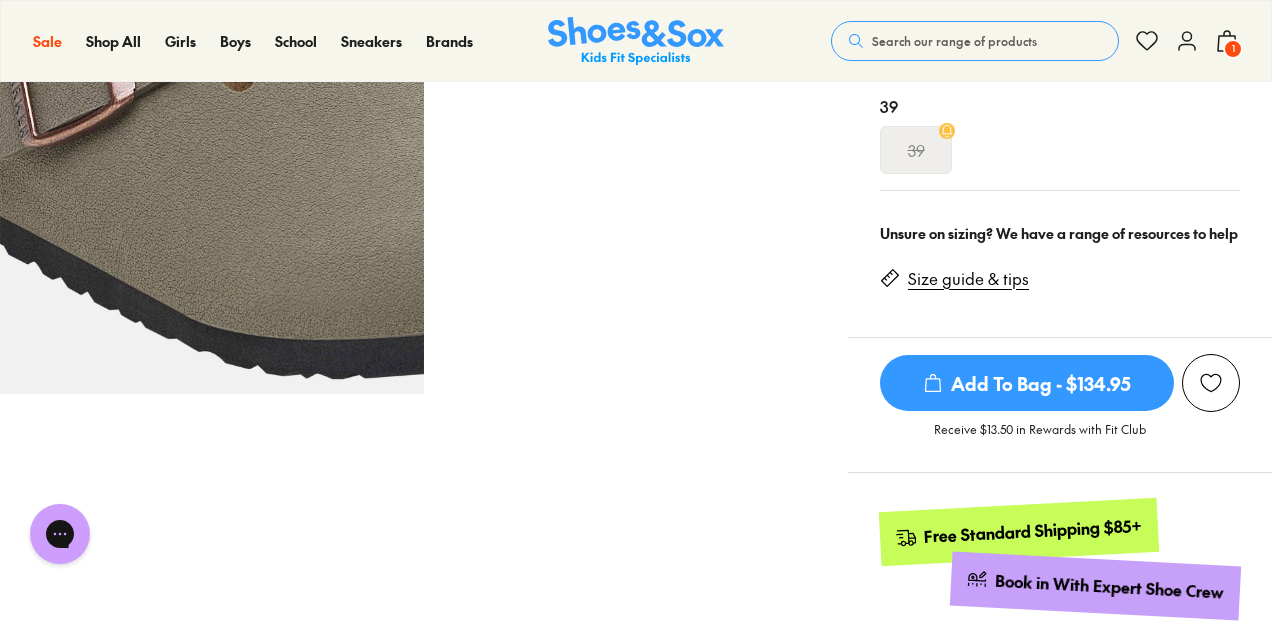 click on "Size guide & tips" at bounding box center (968, 279) 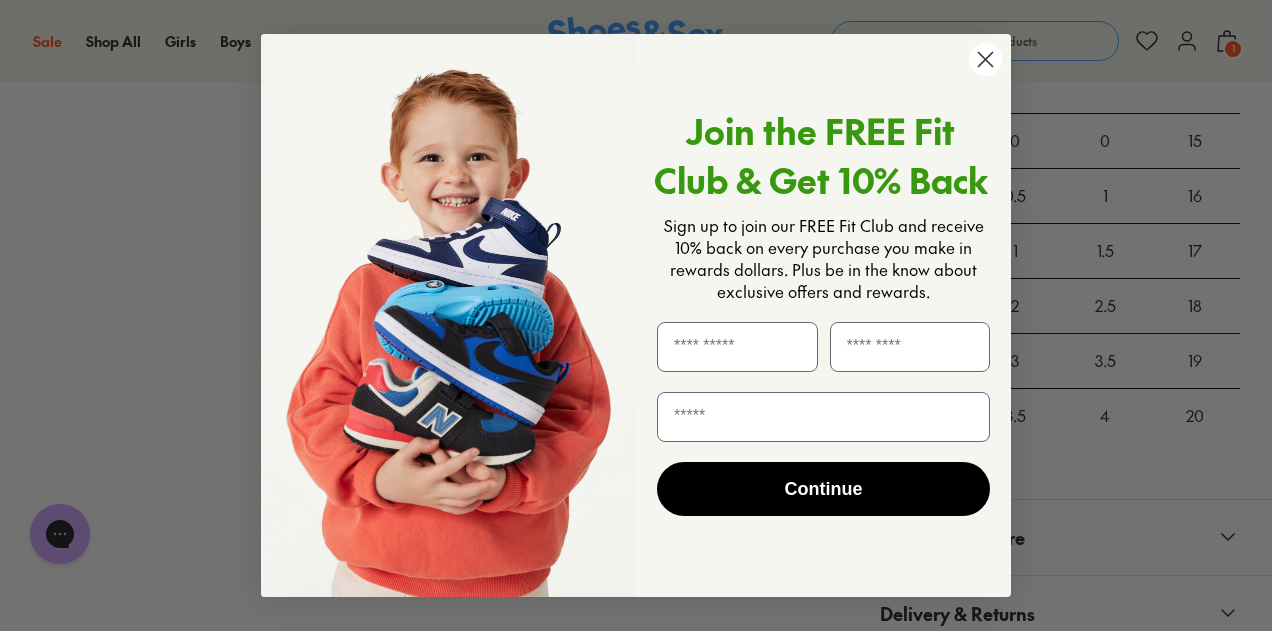 scroll, scrollTop: 2218, scrollLeft: 0, axis: vertical 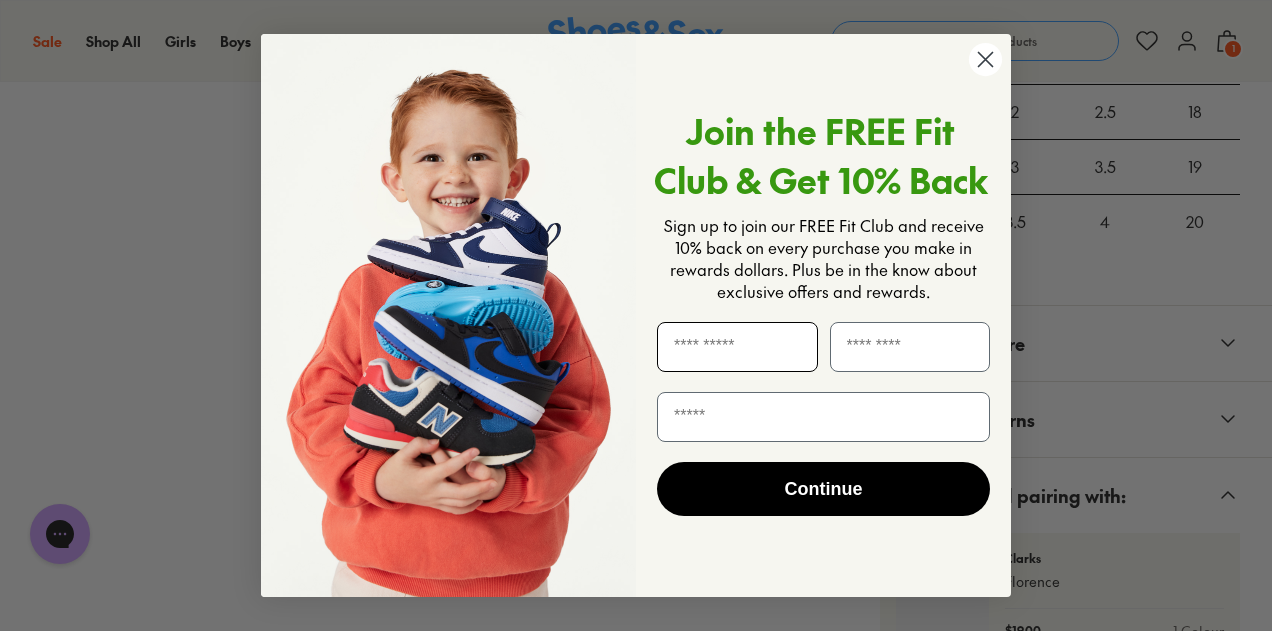 click at bounding box center [737, 347] 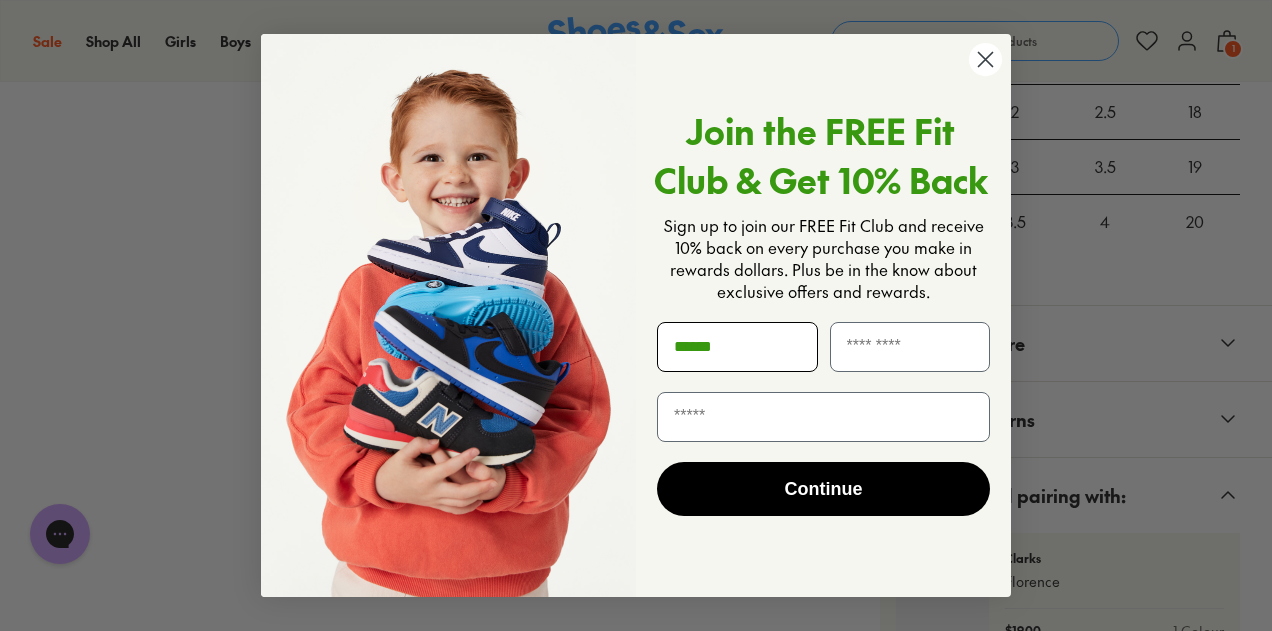 type on "******" 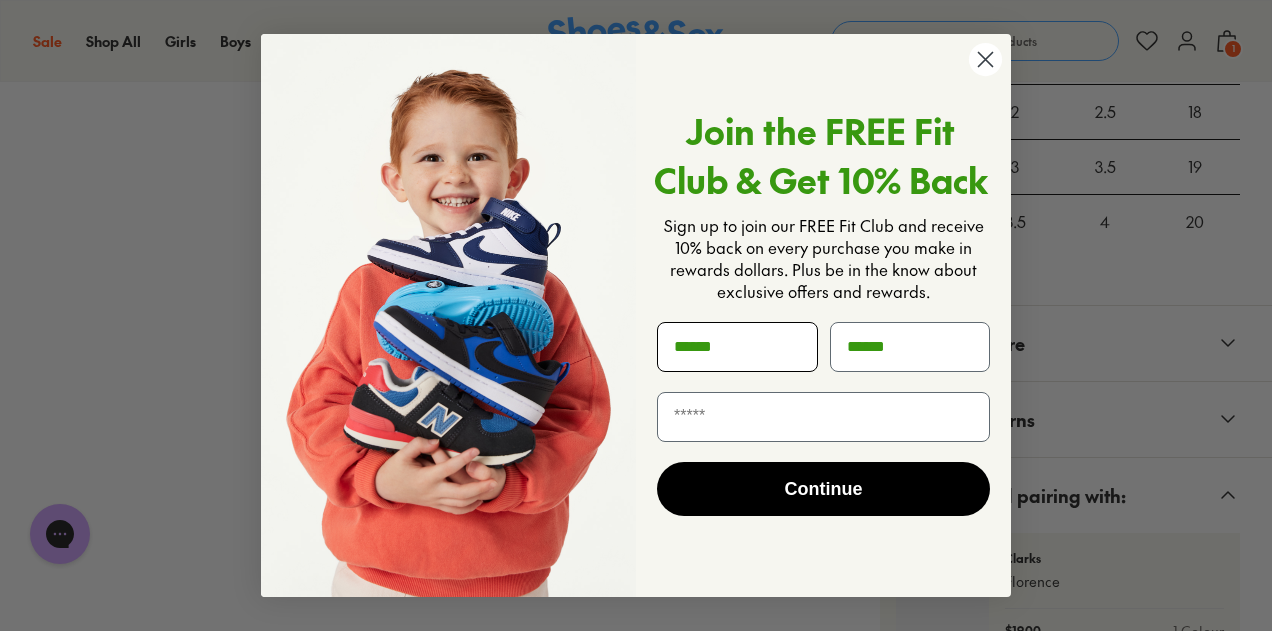 type on "******" 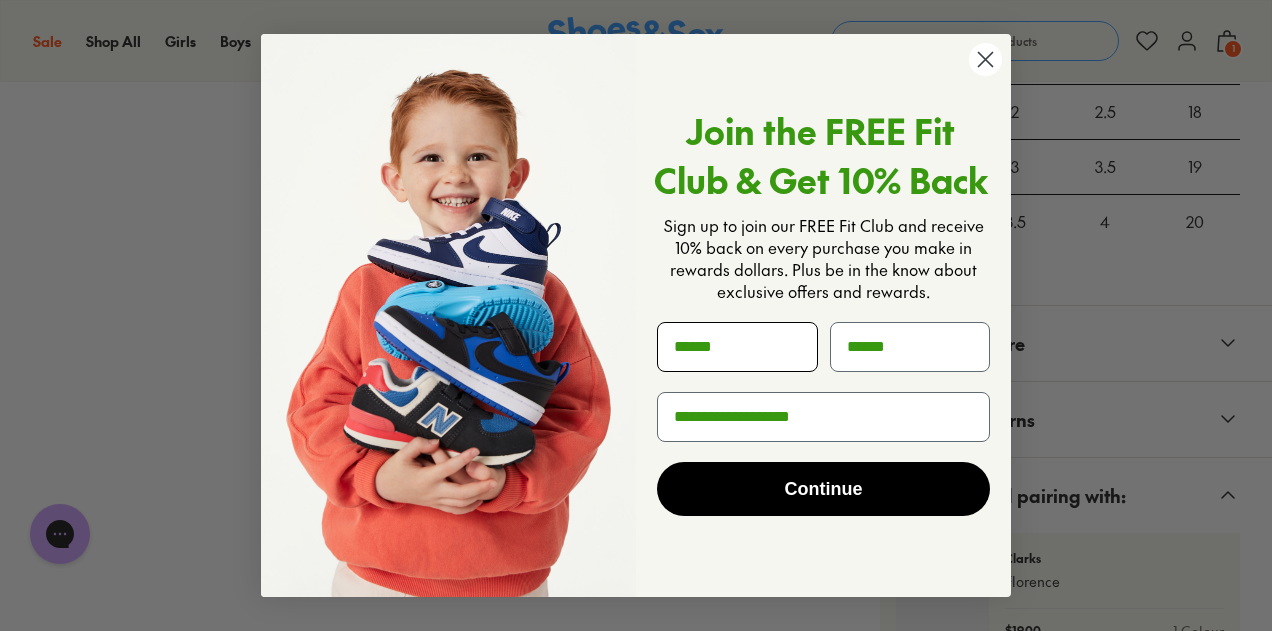 type on "**********" 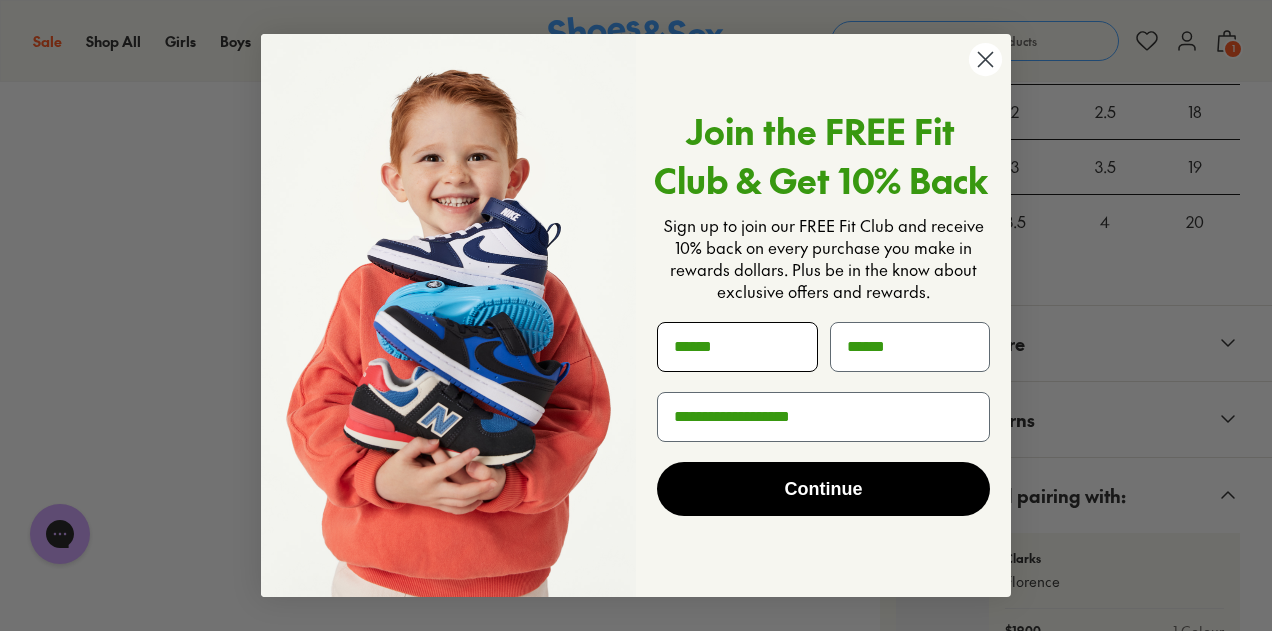 click on "******" at bounding box center (0, 0) 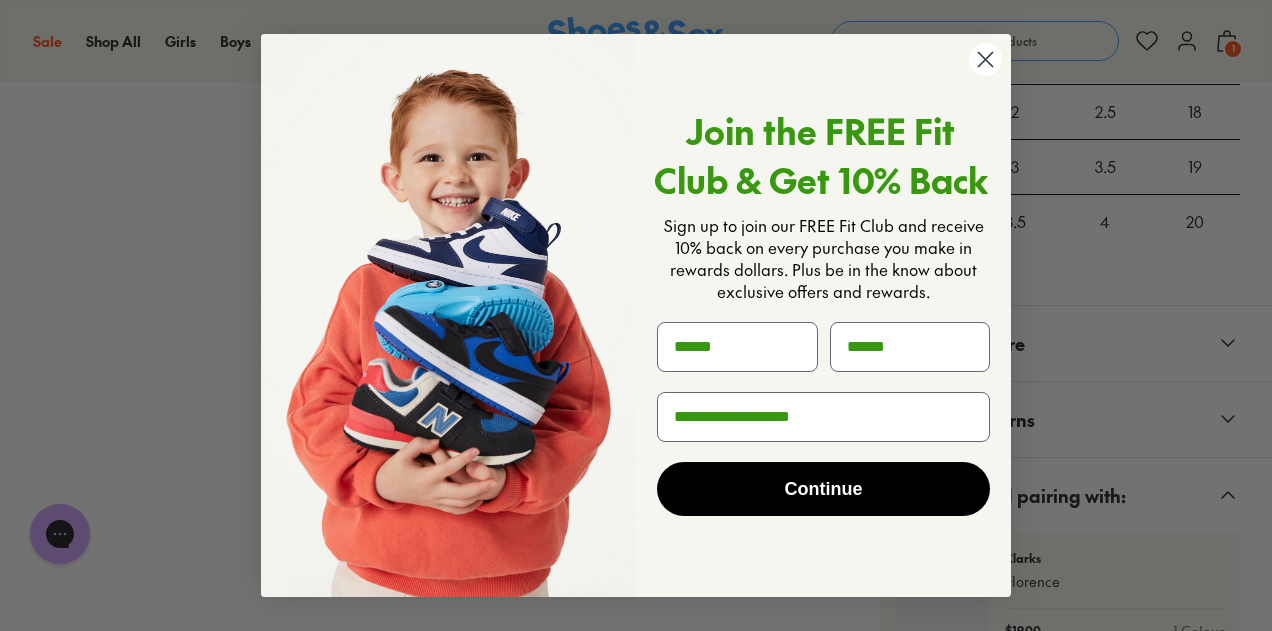 click on "Continue" at bounding box center (823, 489) 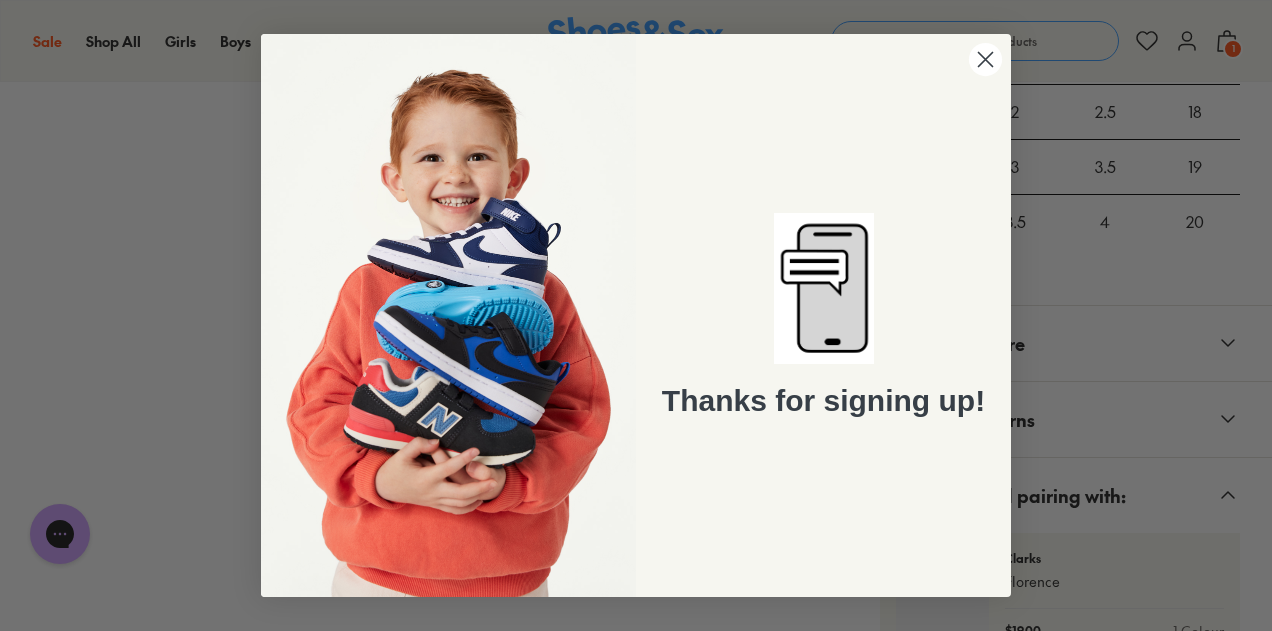 click on "Thanks for signing up!" at bounding box center [823, 401] 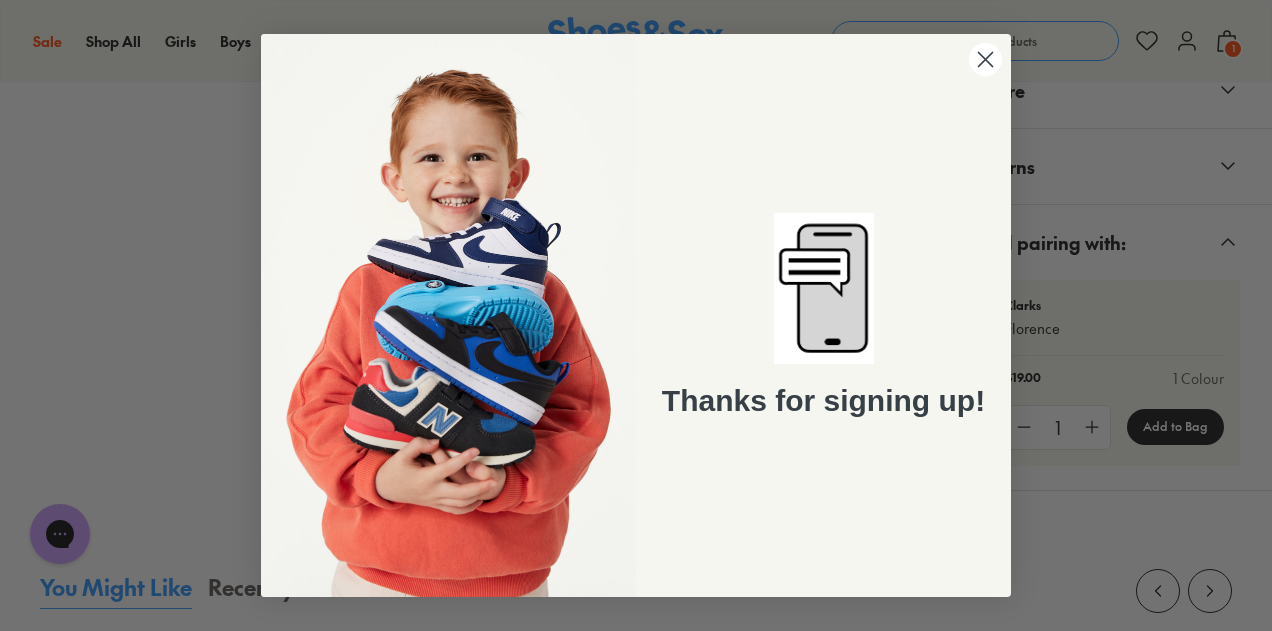 scroll, scrollTop: 2818, scrollLeft: 0, axis: vertical 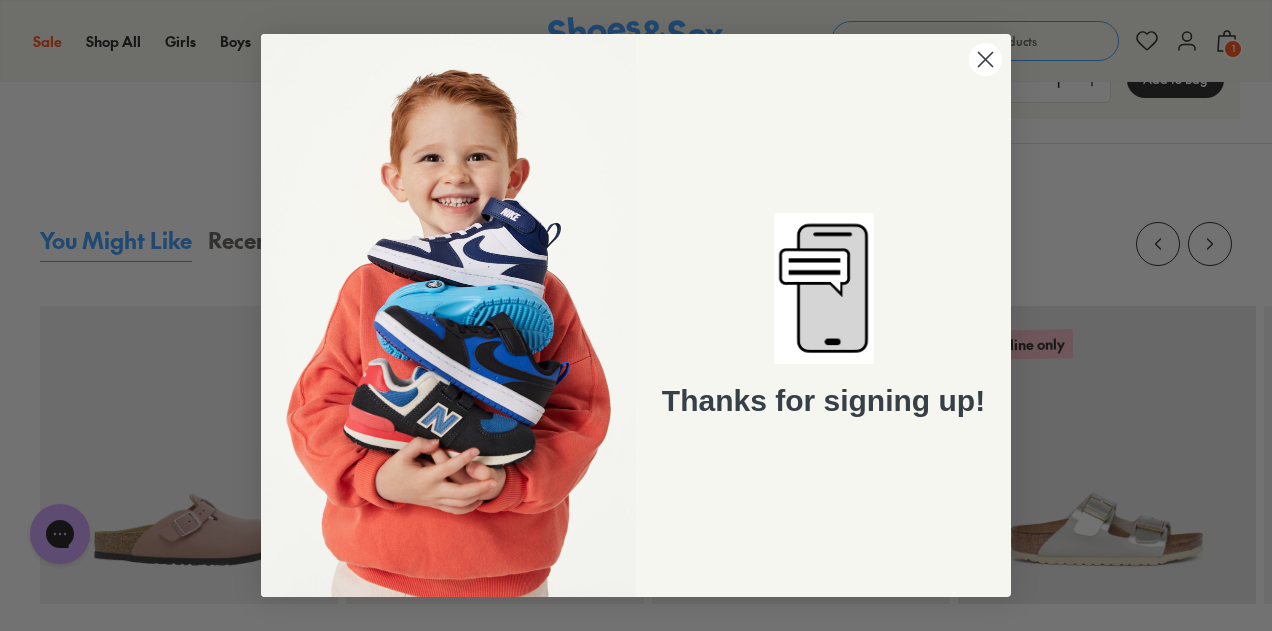 click 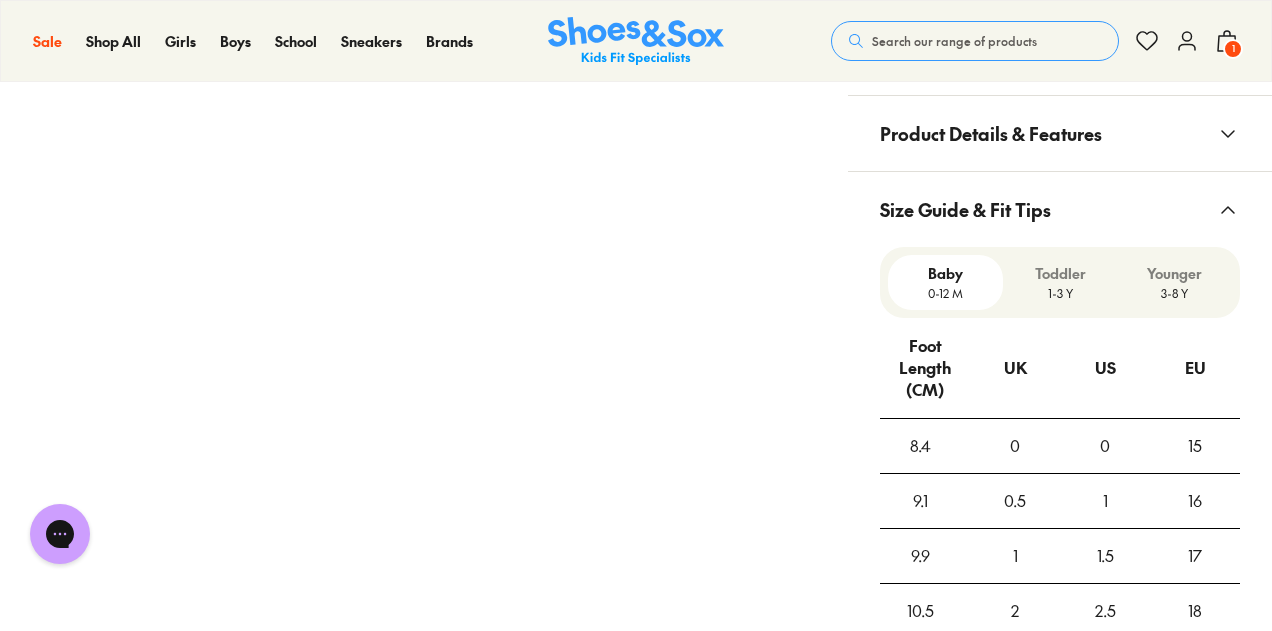 scroll, scrollTop: 1718, scrollLeft: 0, axis: vertical 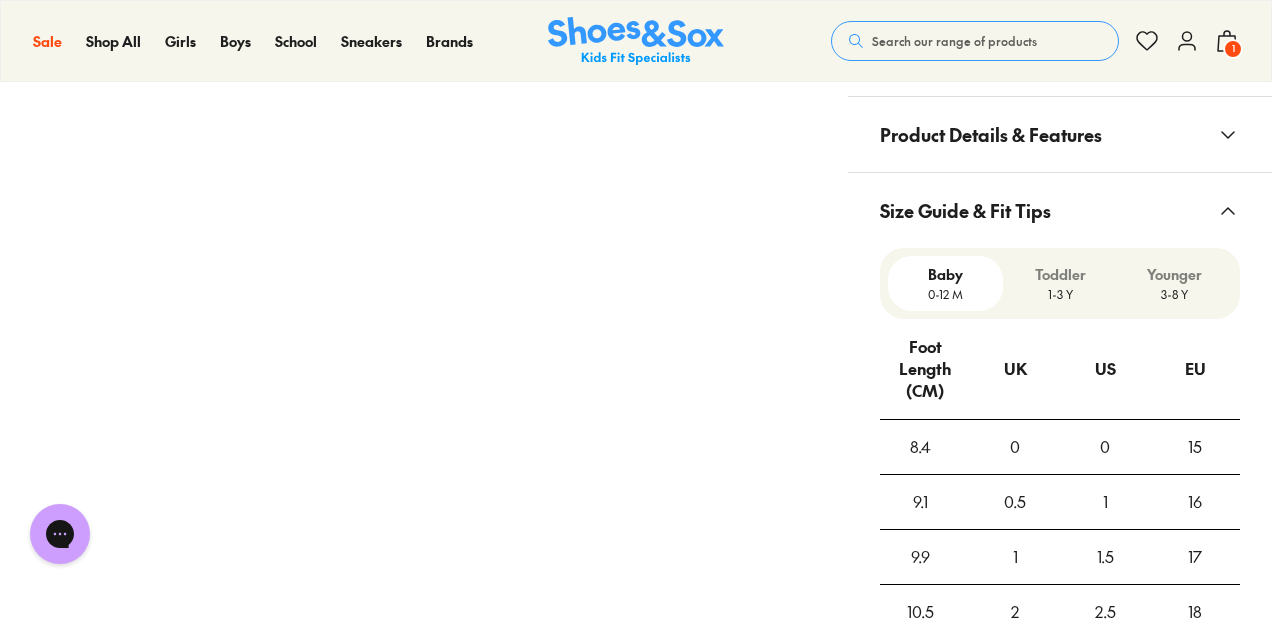 click on "Younger" at bounding box center [1174, 274] 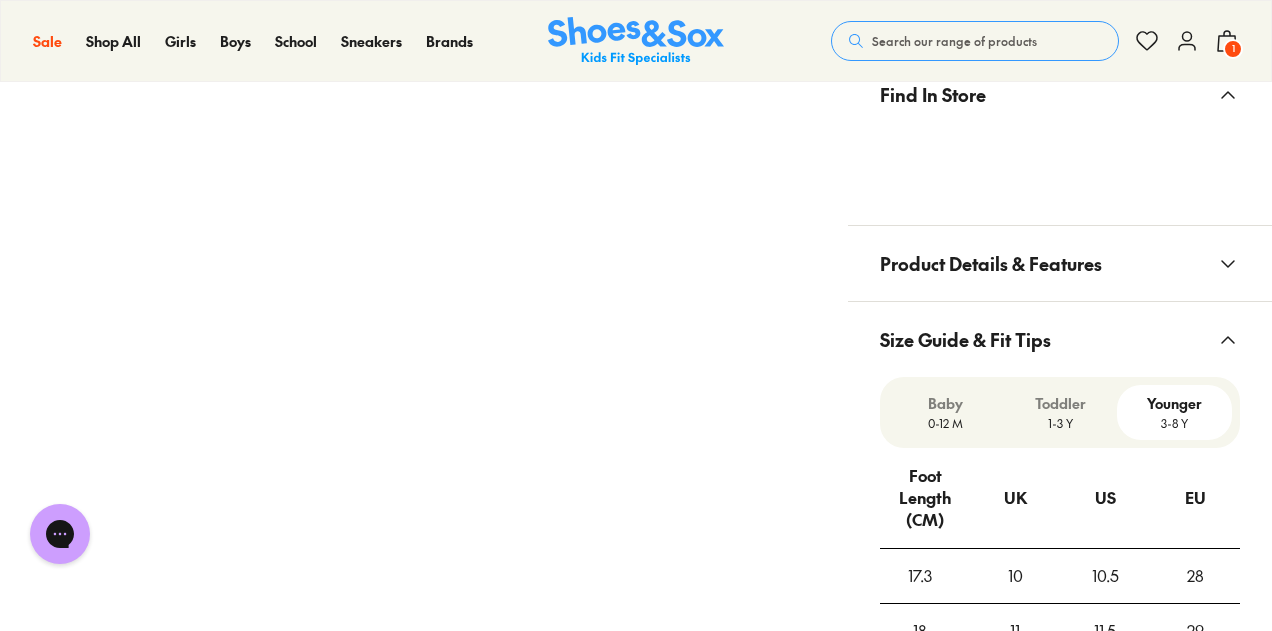 scroll, scrollTop: 1418, scrollLeft: 0, axis: vertical 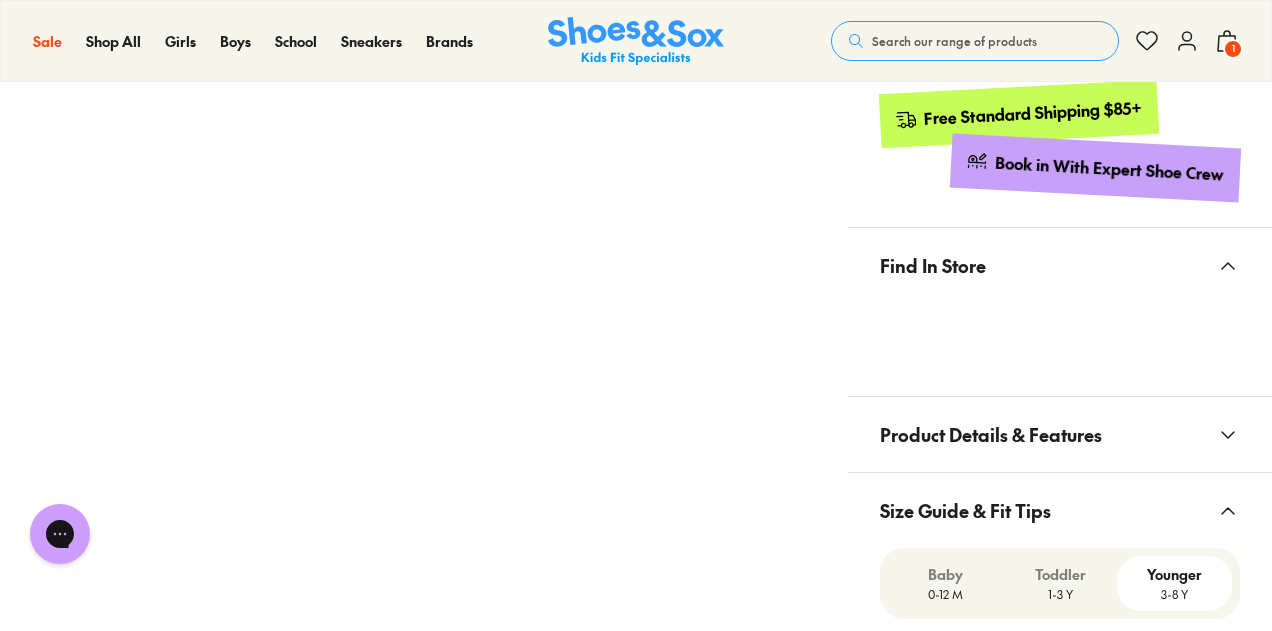 click 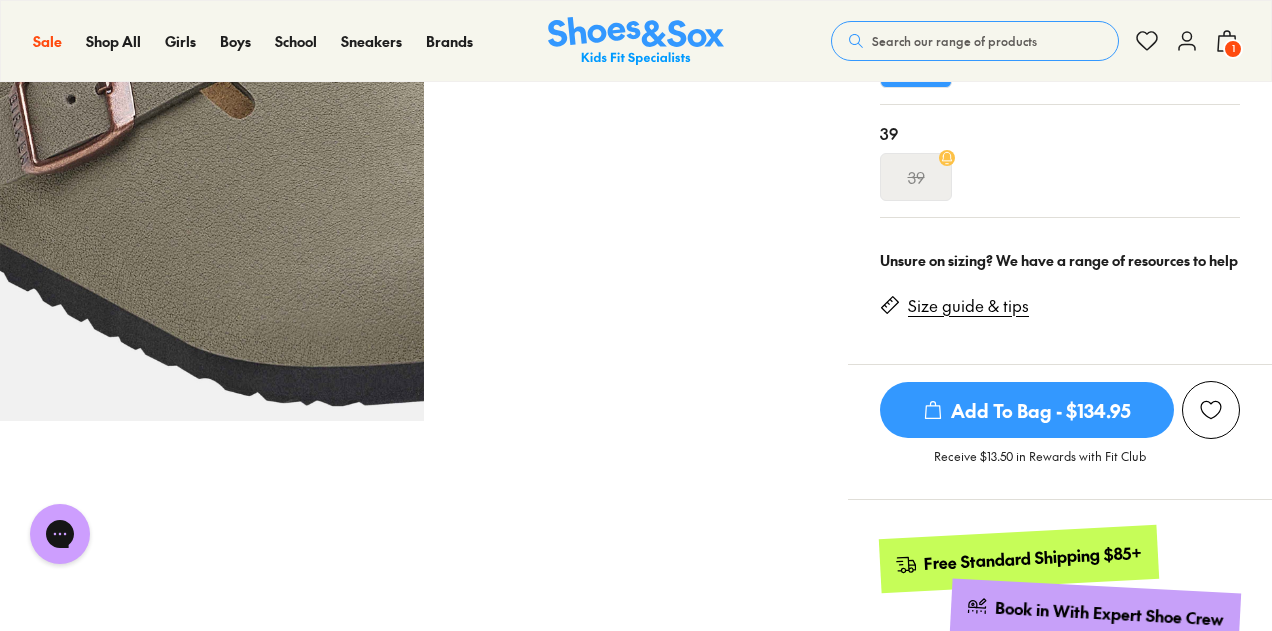 scroll, scrollTop: 818, scrollLeft: 0, axis: vertical 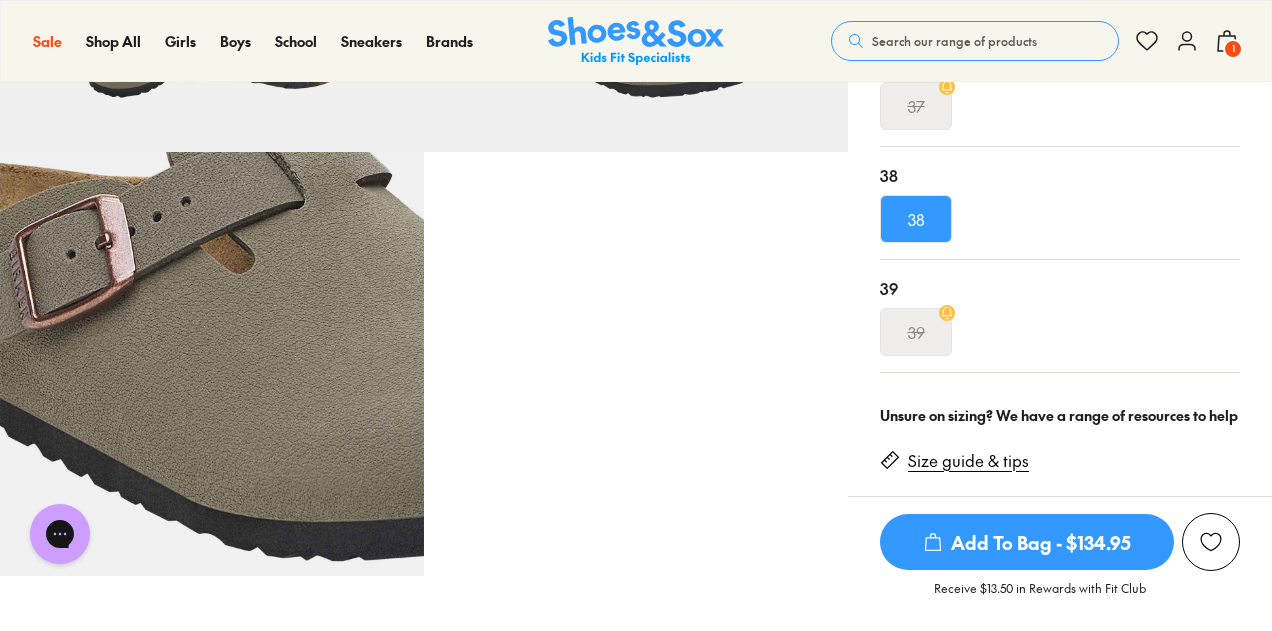 click on "Size guide & tips" at bounding box center (968, 461) 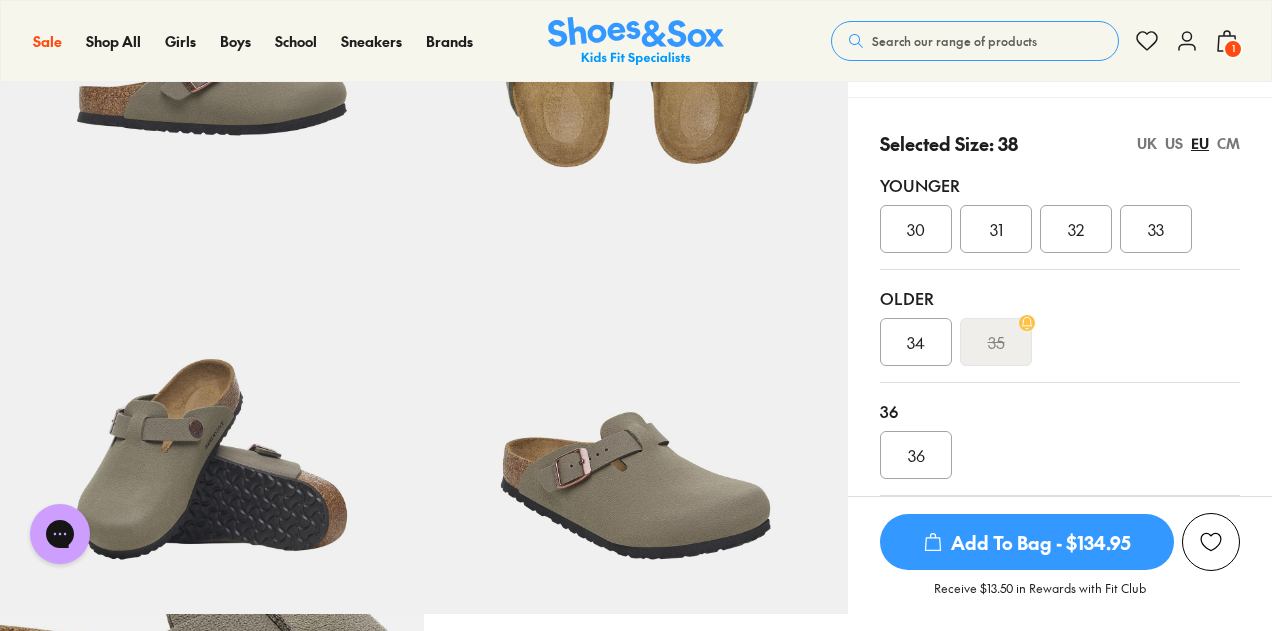 scroll, scrollTop: 0, scrollLeft: 0, axis: both 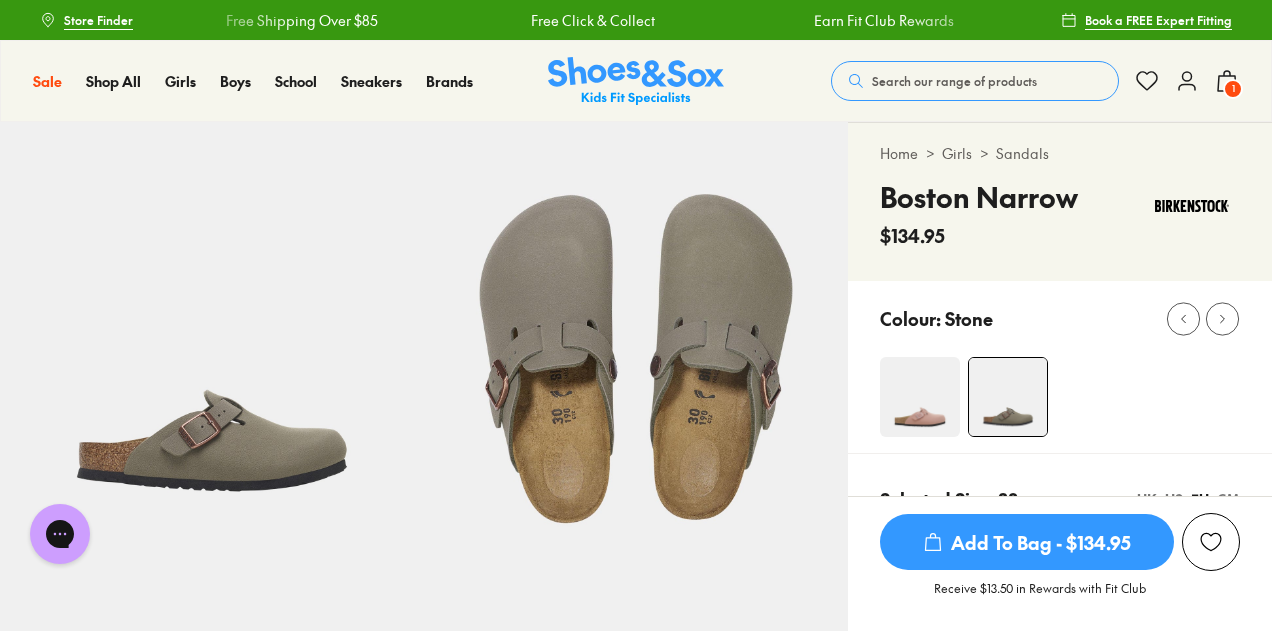 click at bounding box center (920, 397) 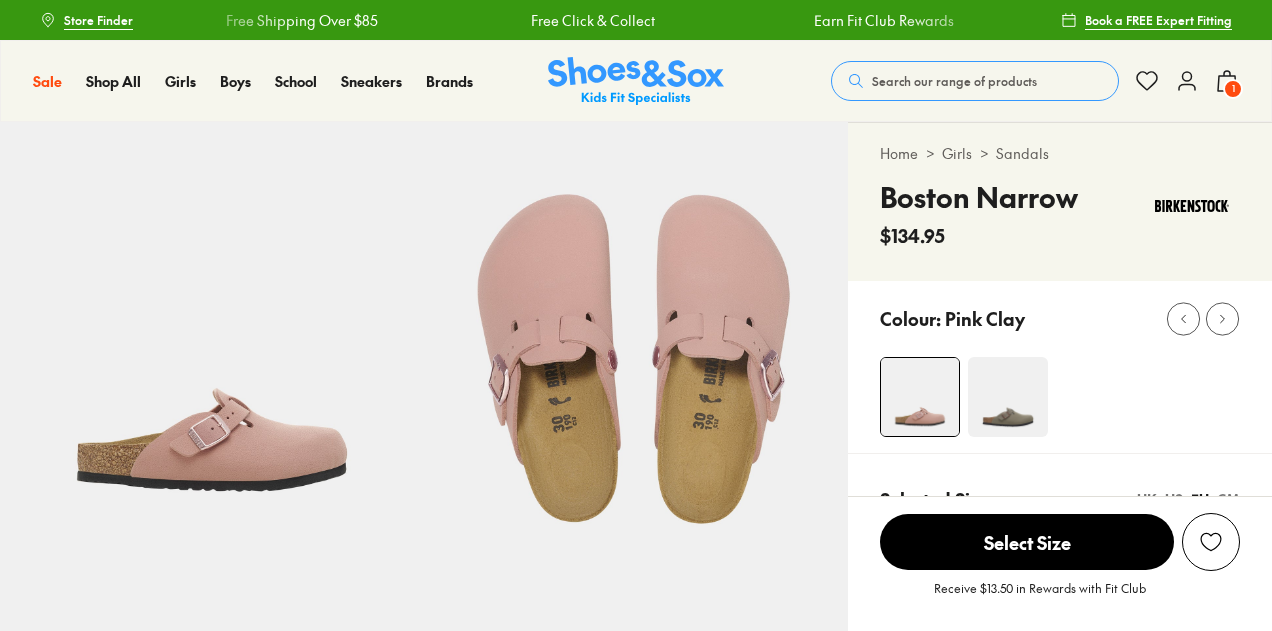 scroll, scrollTop: 0, scrollLeft: 0, axis: both 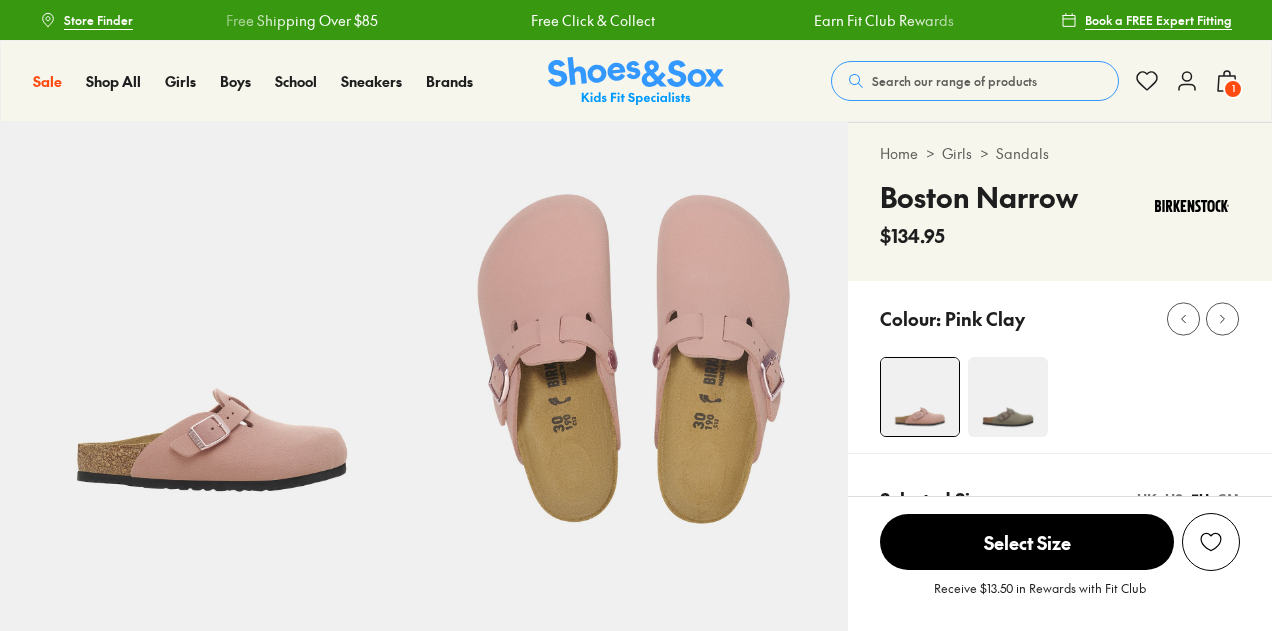 click at bounding box center [1008, 397] 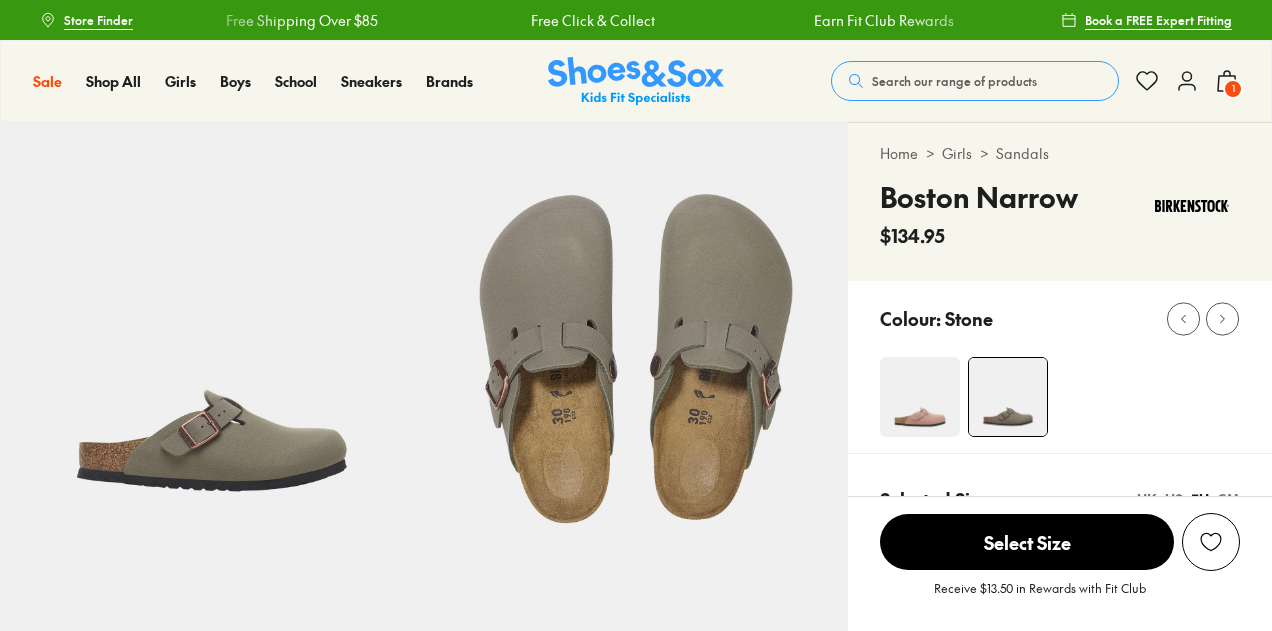 scroll, scrollTop: 0, scrollLeft: 0, axis: both 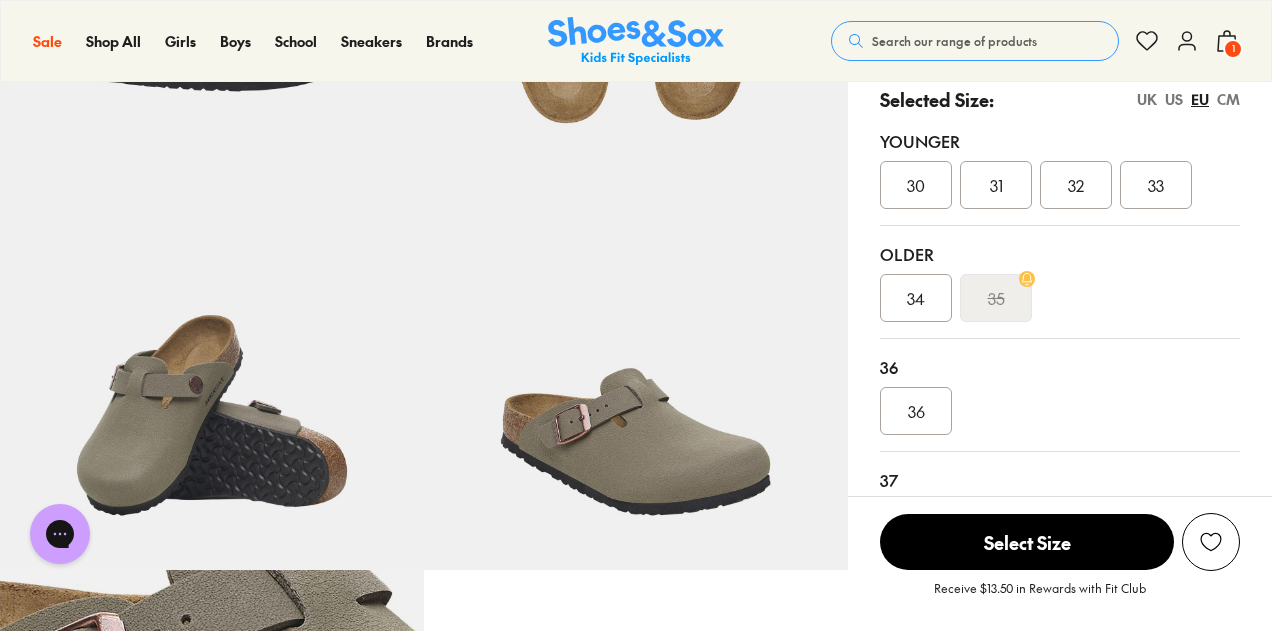 click on "UK" at bounding box center [1147, 99] 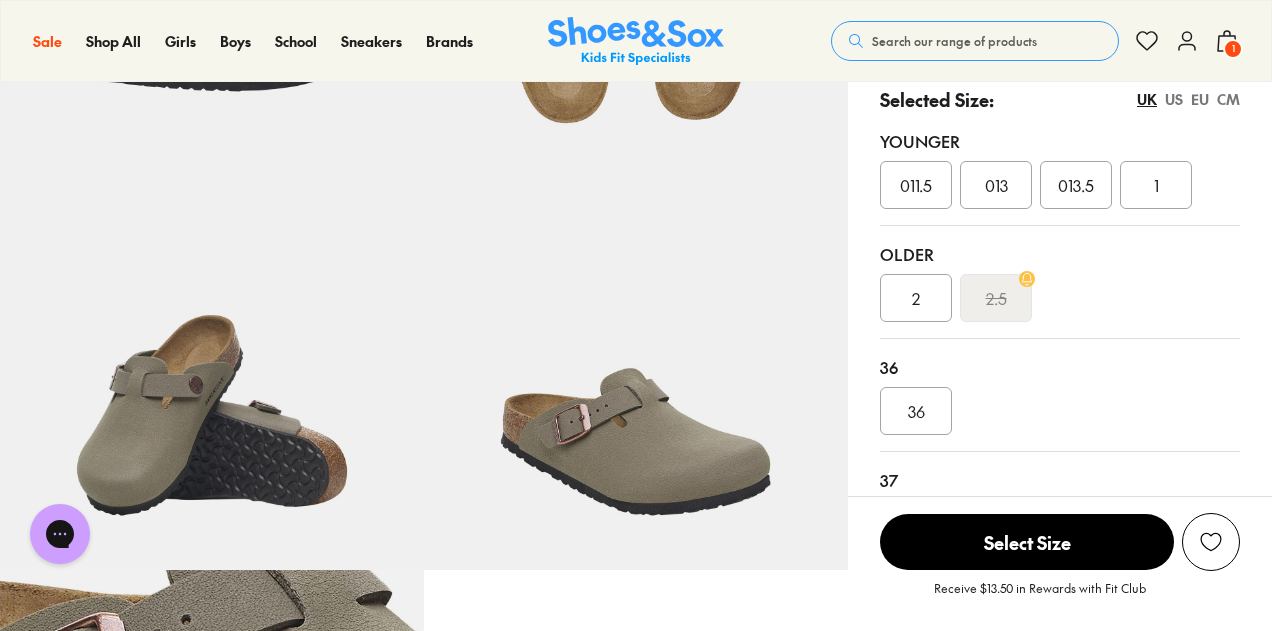 click on "US" at bounding box center (1174, 99) 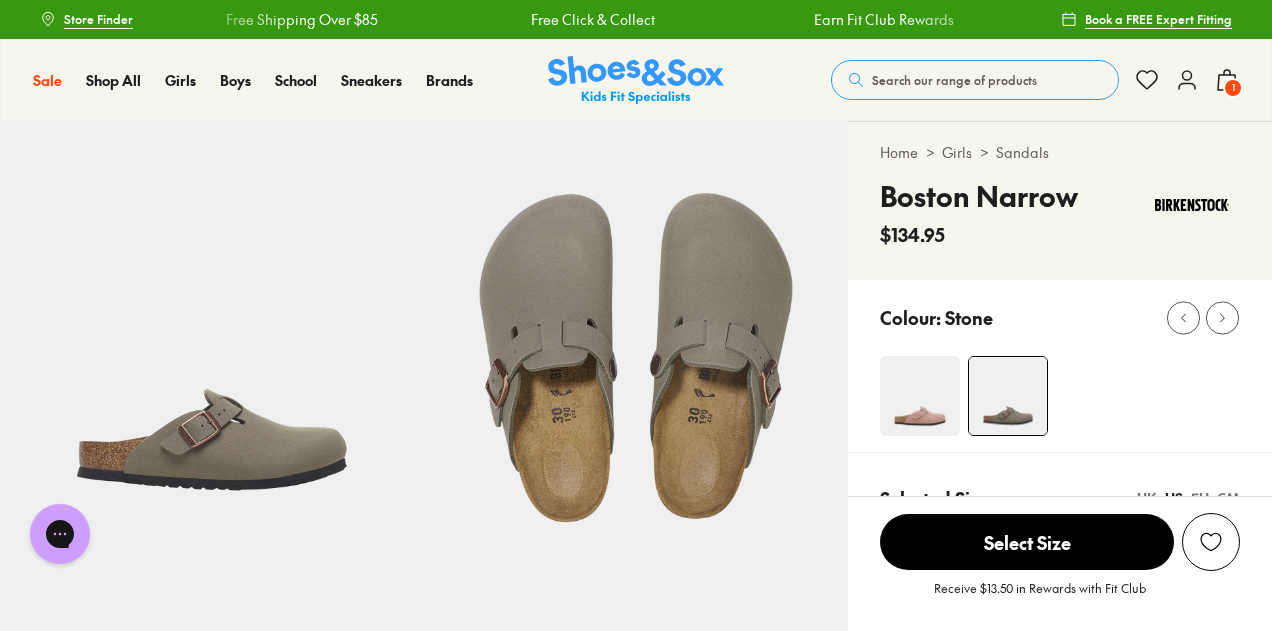 scroll, scrollTop: 0, scrollLeft: 0, axis: both 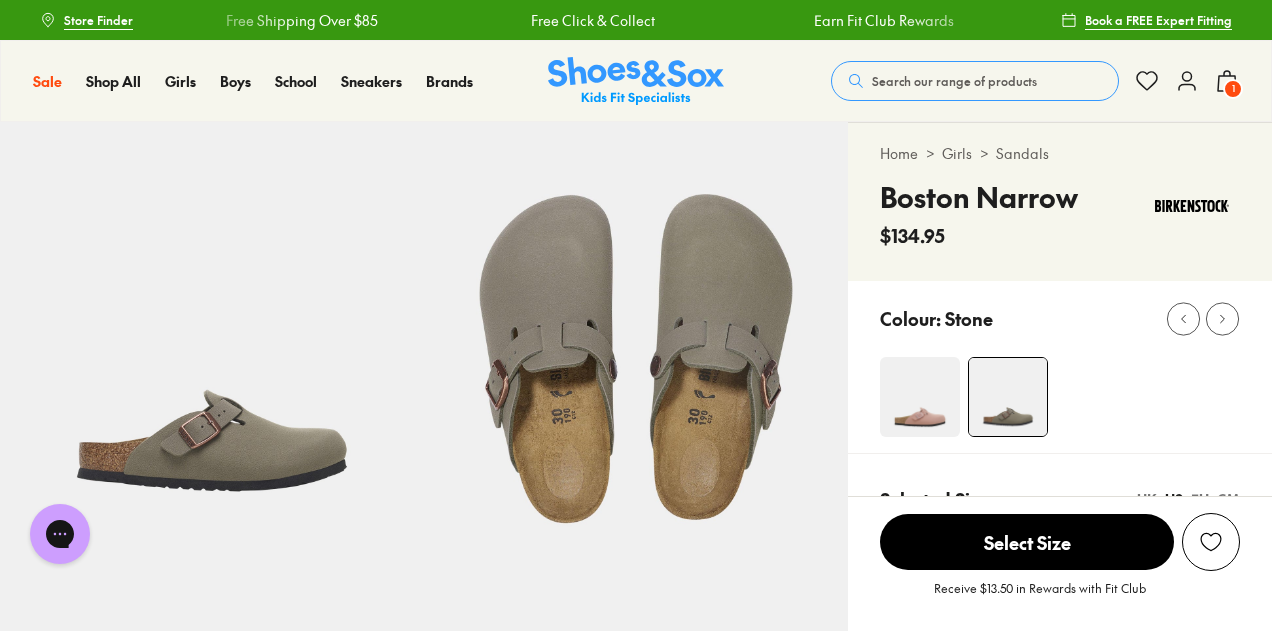 click on "1" at bounding box center [1233, 89] 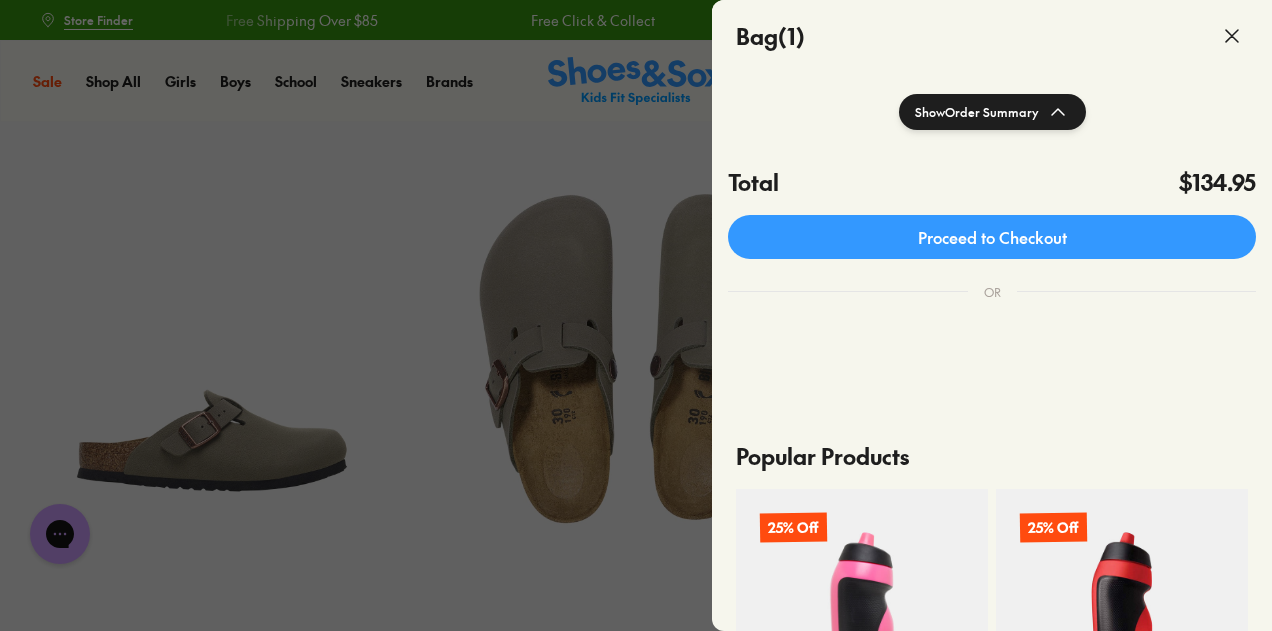 scroll, scrollTop: 400, scrollLeft: 0, axis: vertical 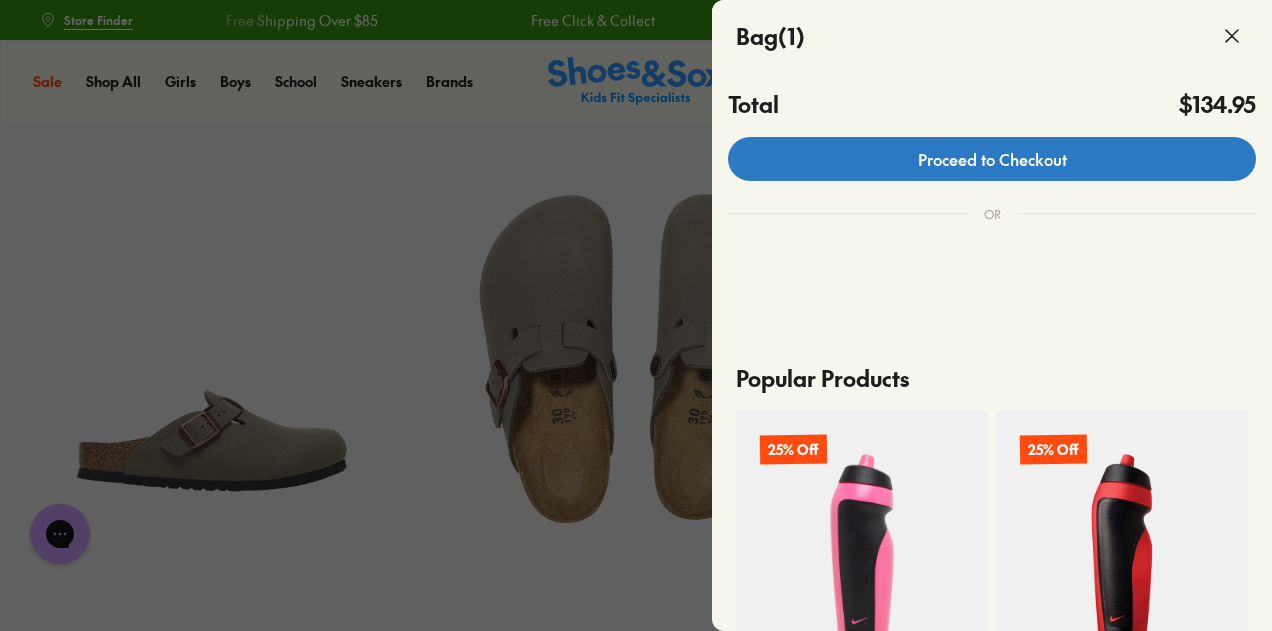 click on "Proceed to Checkout" 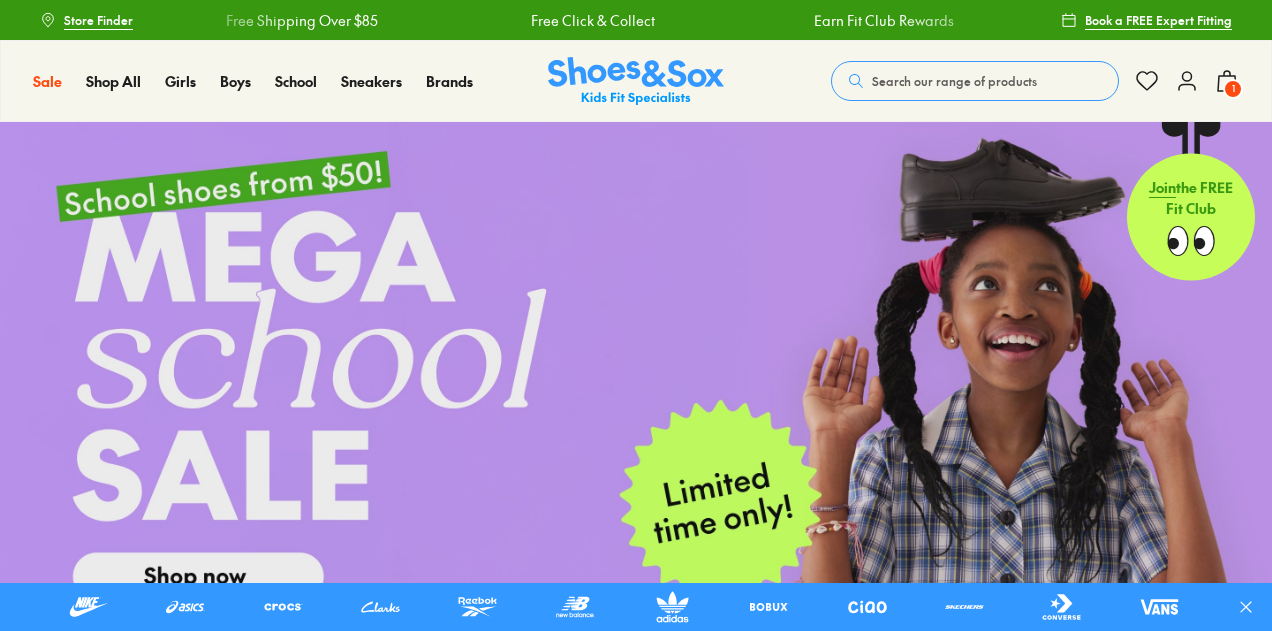 scroll, scrollTop: 0, scrollLeft: 0, axis: both 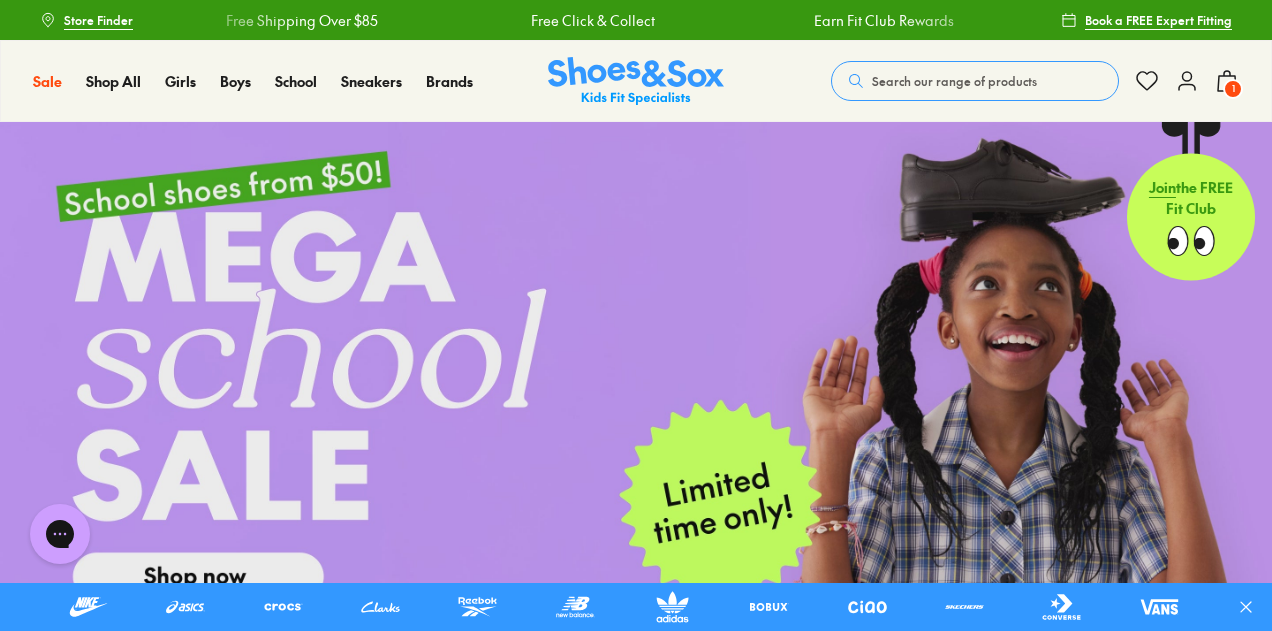 click on "1" at bounding box center (1233, 89) 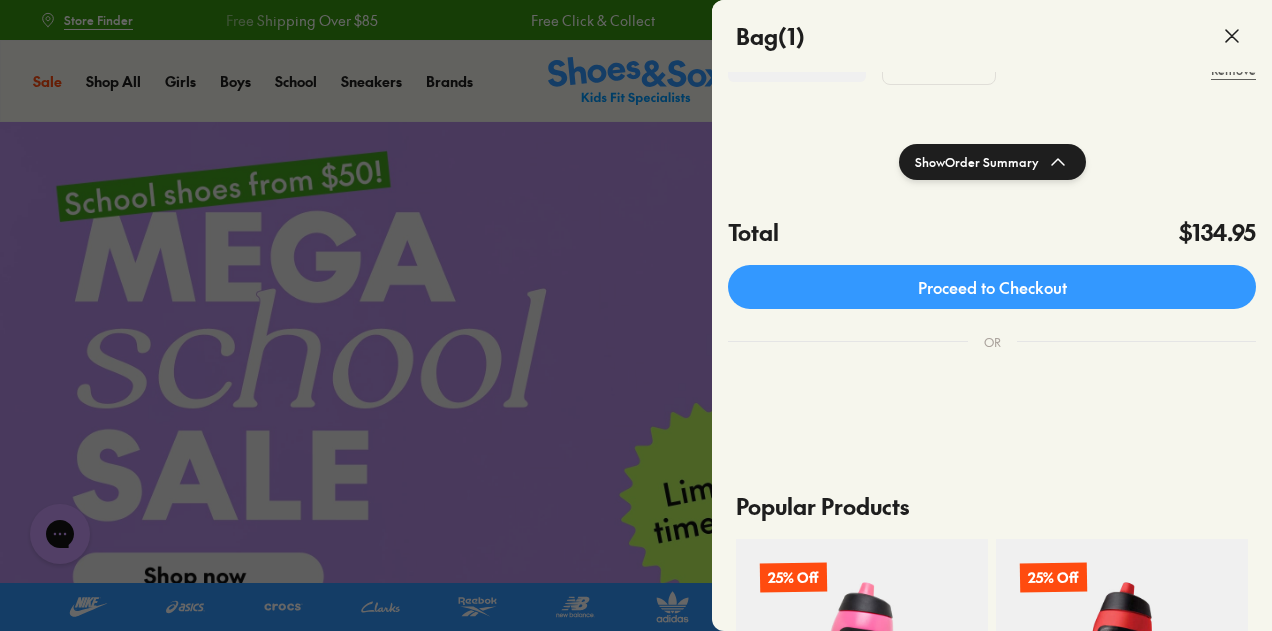 scroll, scrollTop: 300, scrollLeft: 0, axis: vertical 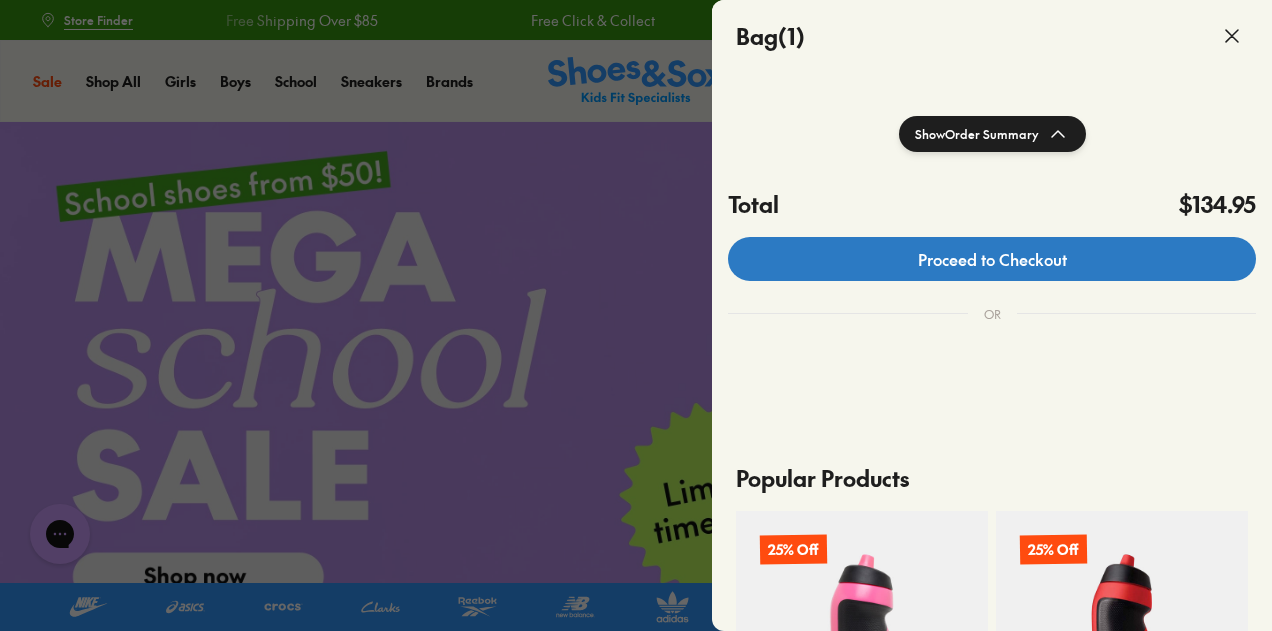 click on "Proceed to Checkout" 